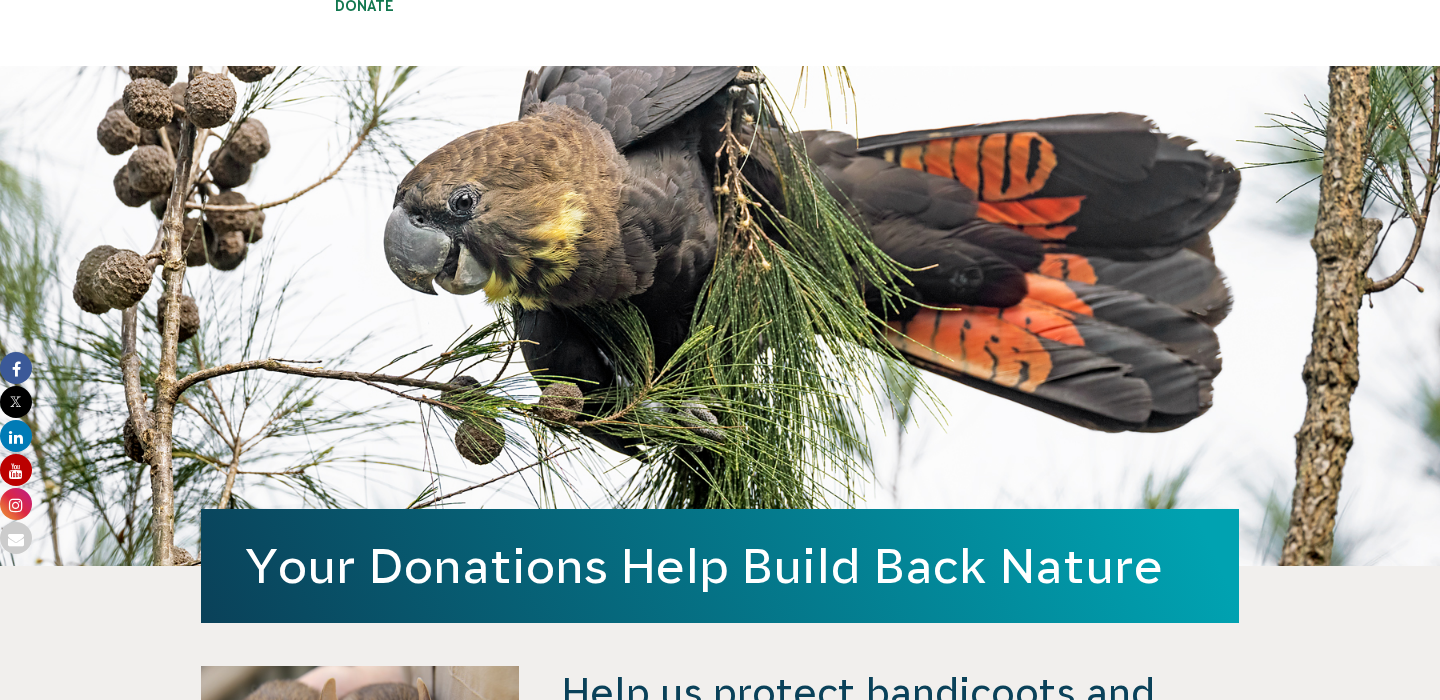 scroll, scrollTop: 0, scrollLeft: 0, axis: both 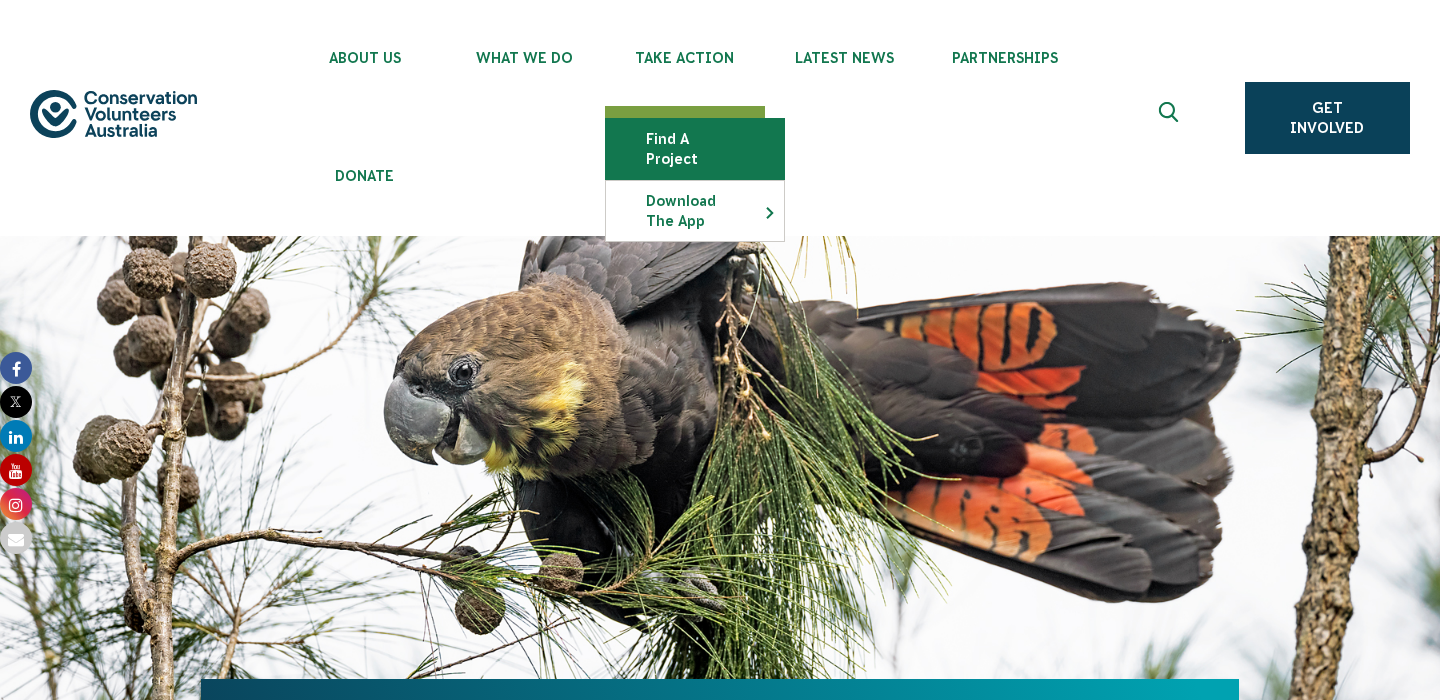 click on "Find a project" at bounding box center [695, 149] 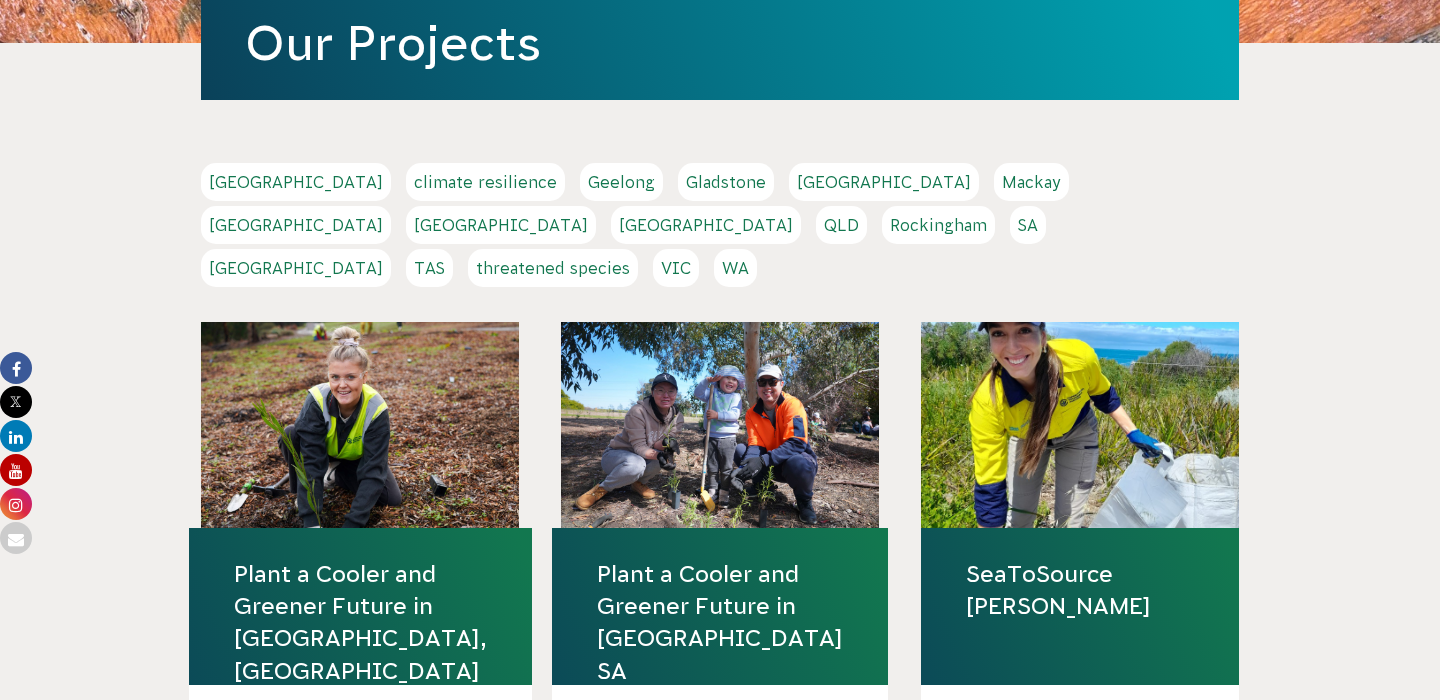 scroll, scrollTop: 555, scrollLeft: 0, axis: vertical 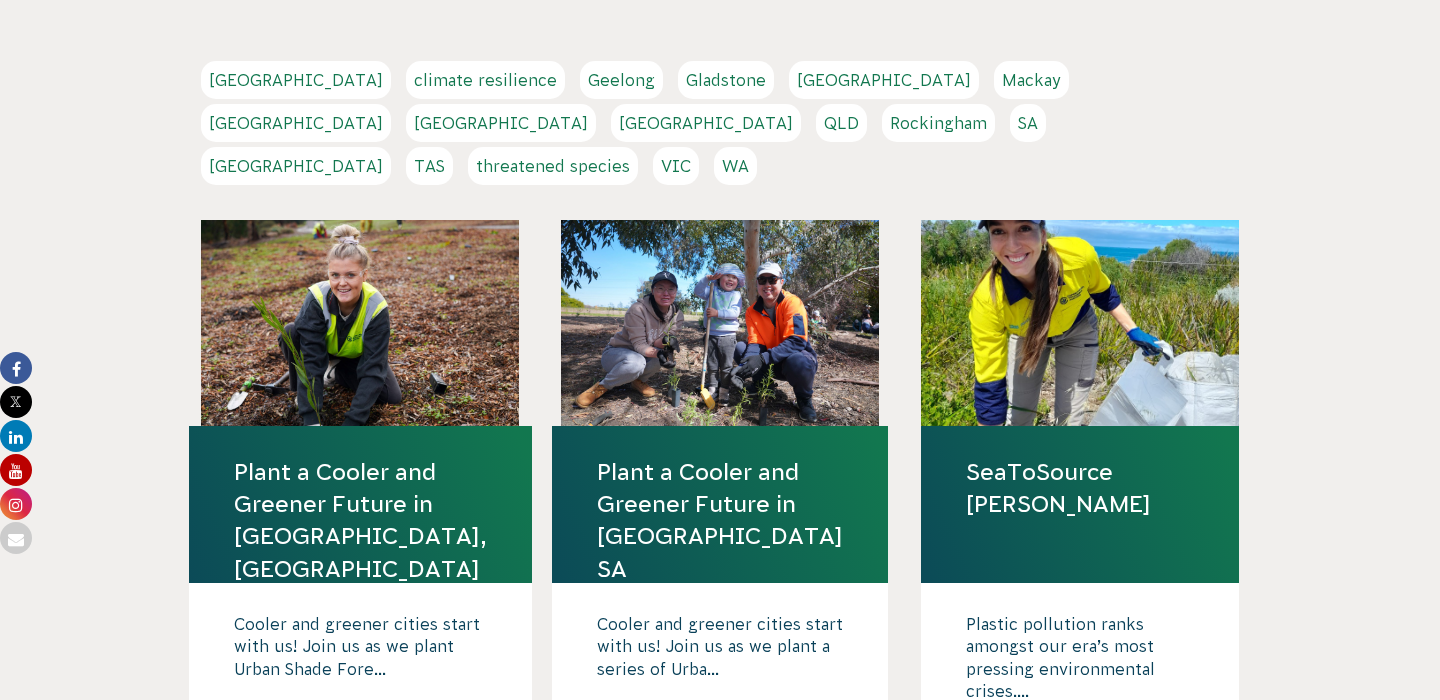 click on "Plant a Cooler and Greener Future in [GEOGRAPHIC_DATA], [GEOGRAPHIC_DATA]" at bounding box center (360, 520) 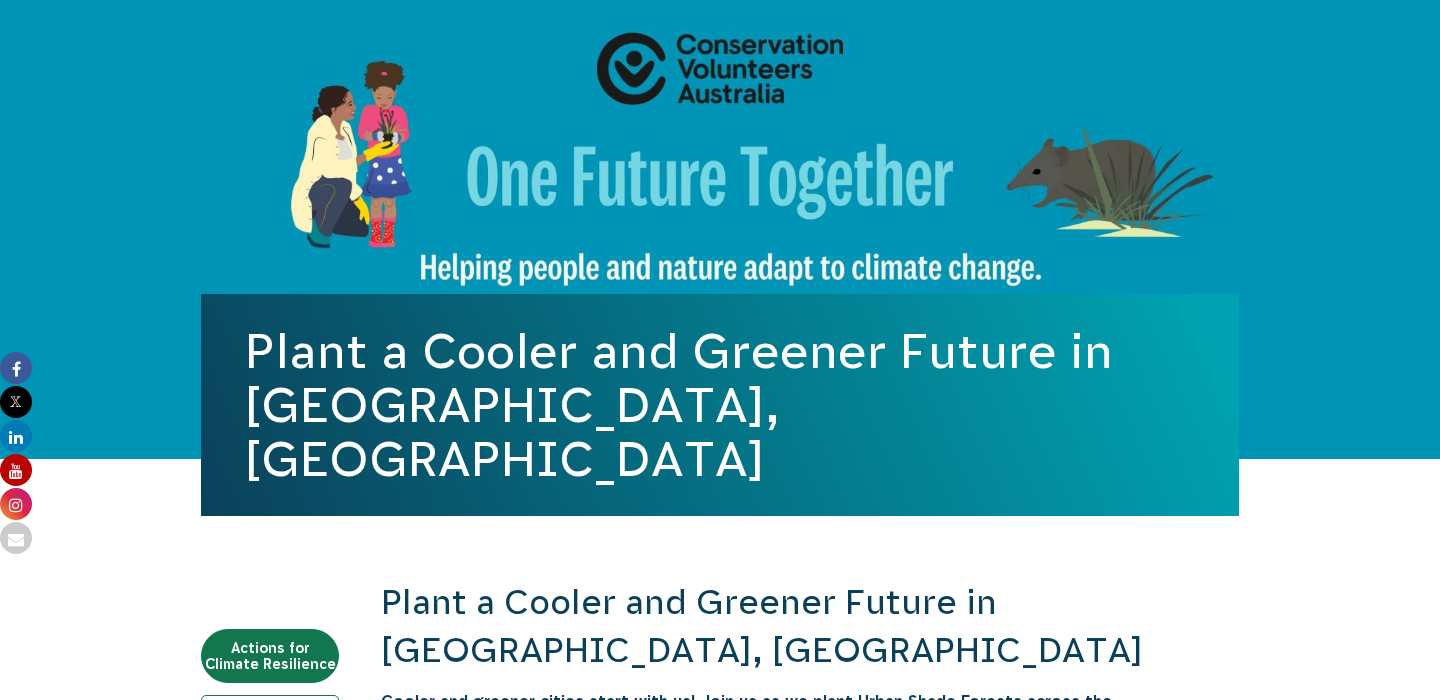 scroll, scrollTop: 283, scrollLeft: 0, axis: vertical 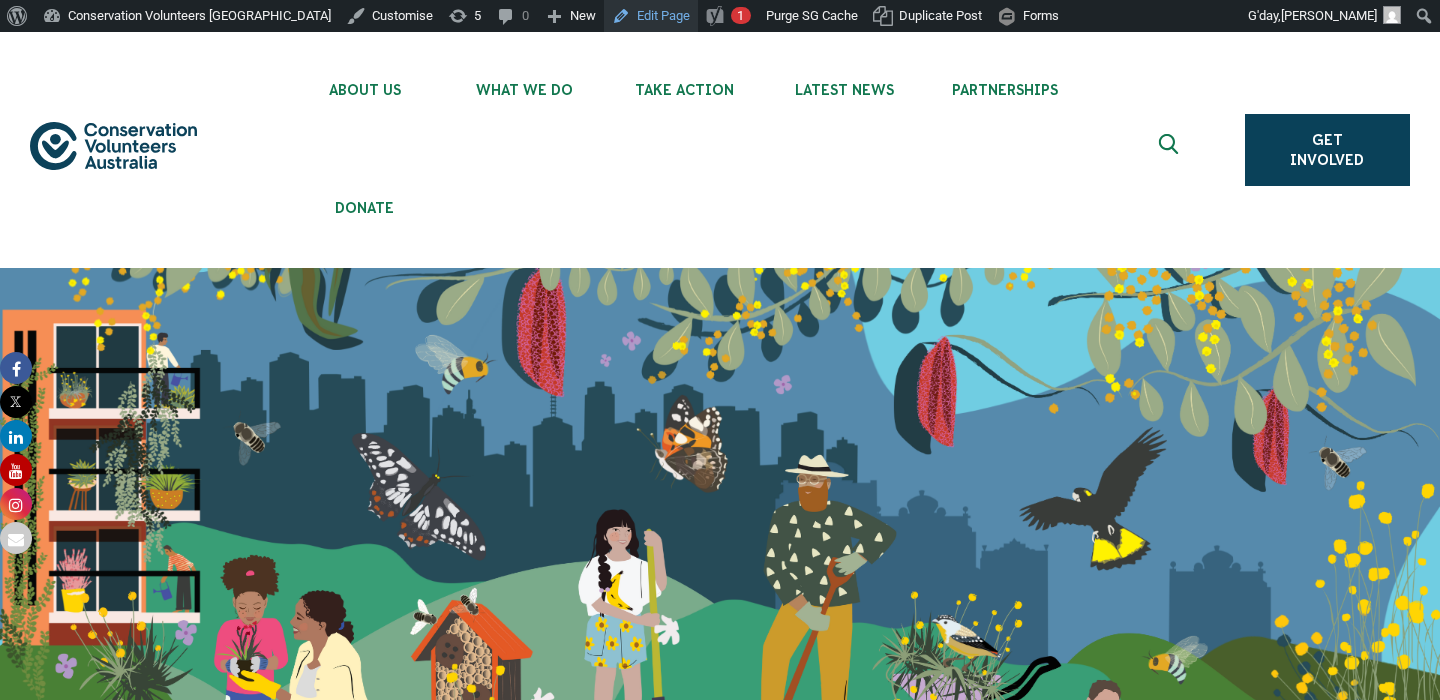 click on "Edit Page" at bounding box center [651, 16] 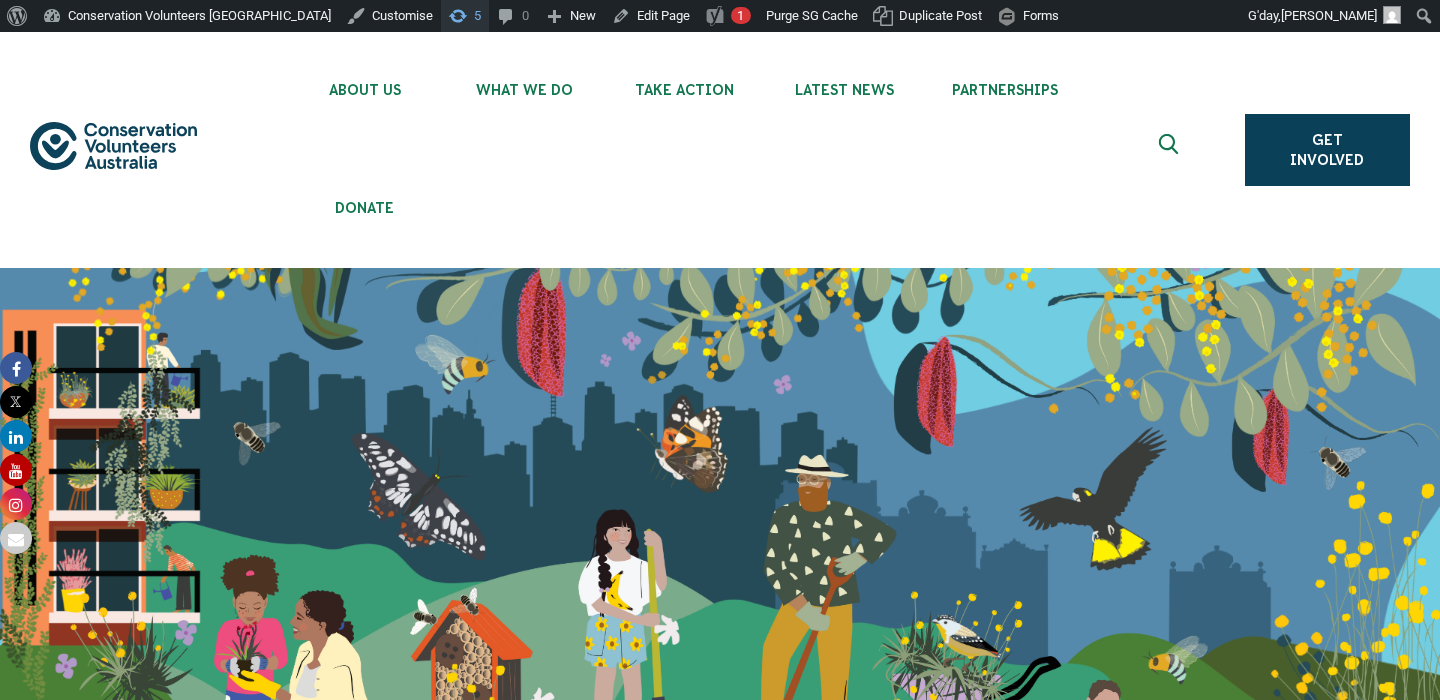 scroll, scrollTop: 0, scrollLeft: 0, axis: both 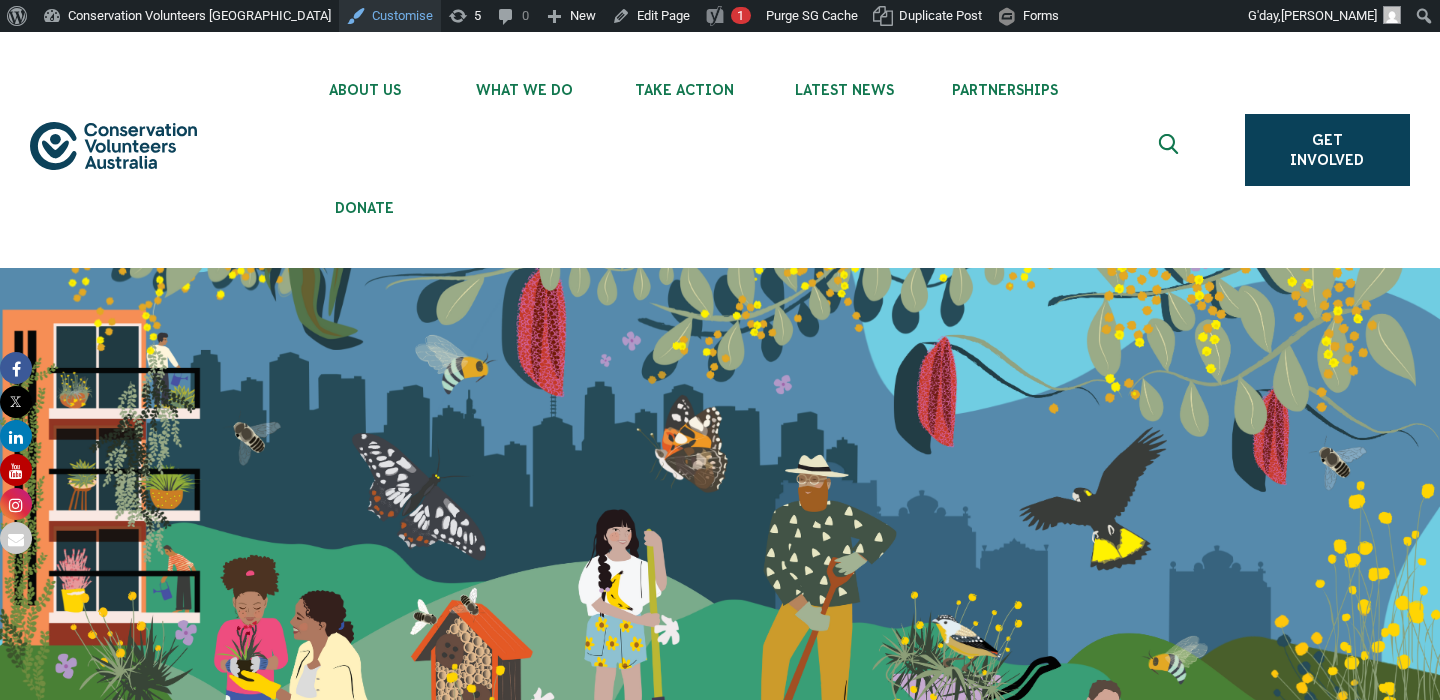 click on "Customise" at bounding box center (390, 16) 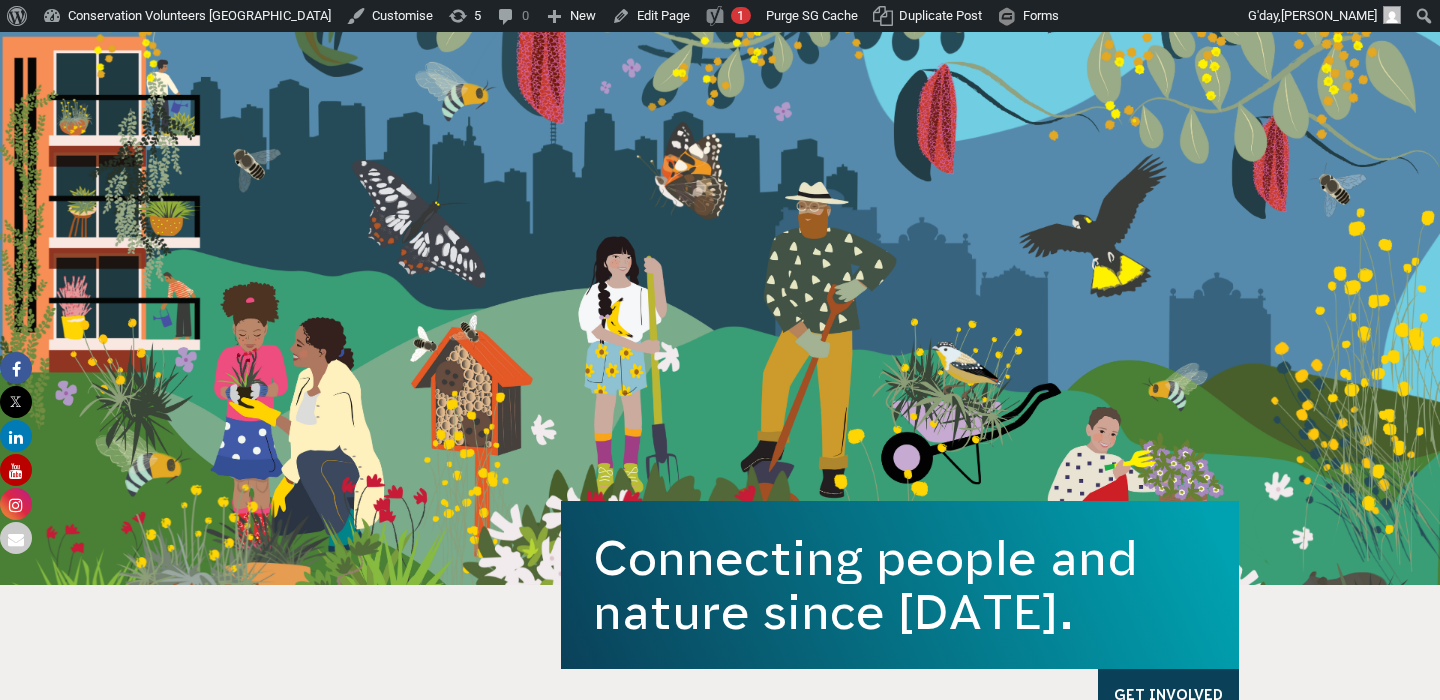scroll, scrollTop: 230, scrollLeft: 0, axis: vertical 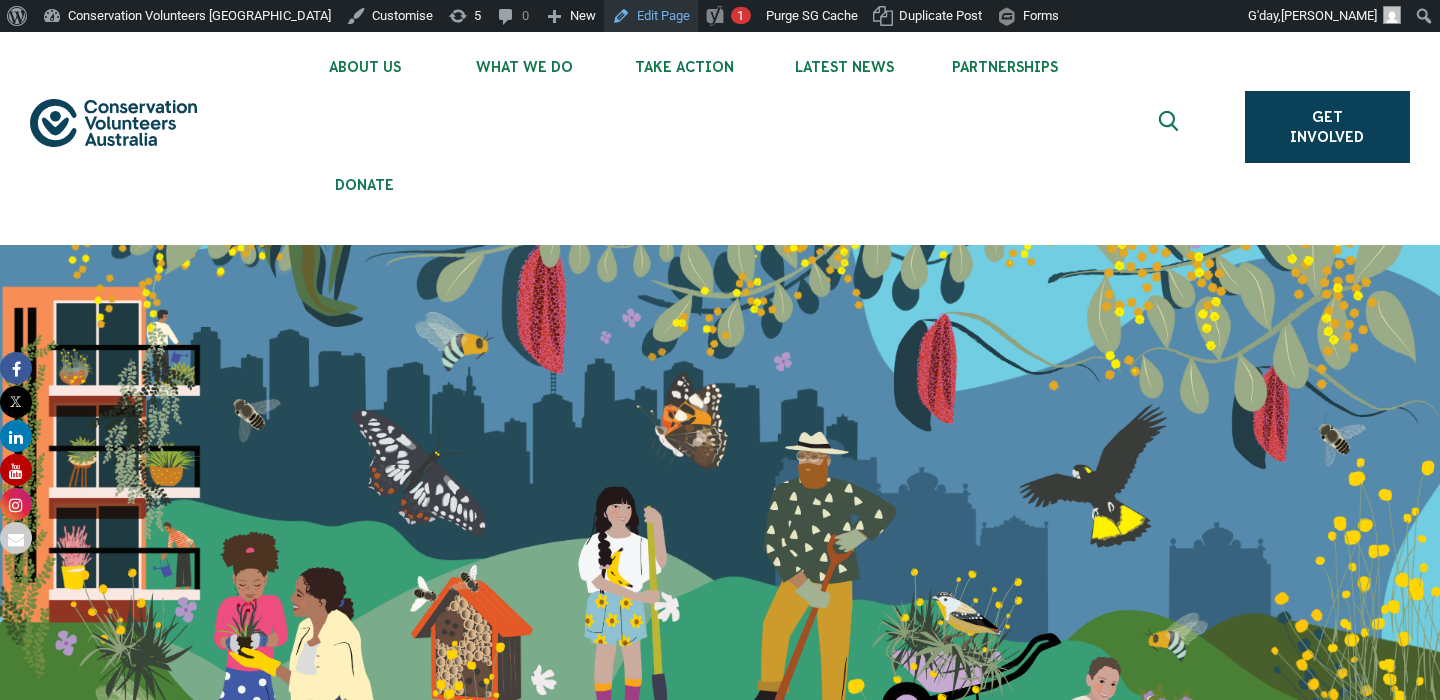 click on "Edit Page" at bounding box center [651, 16] 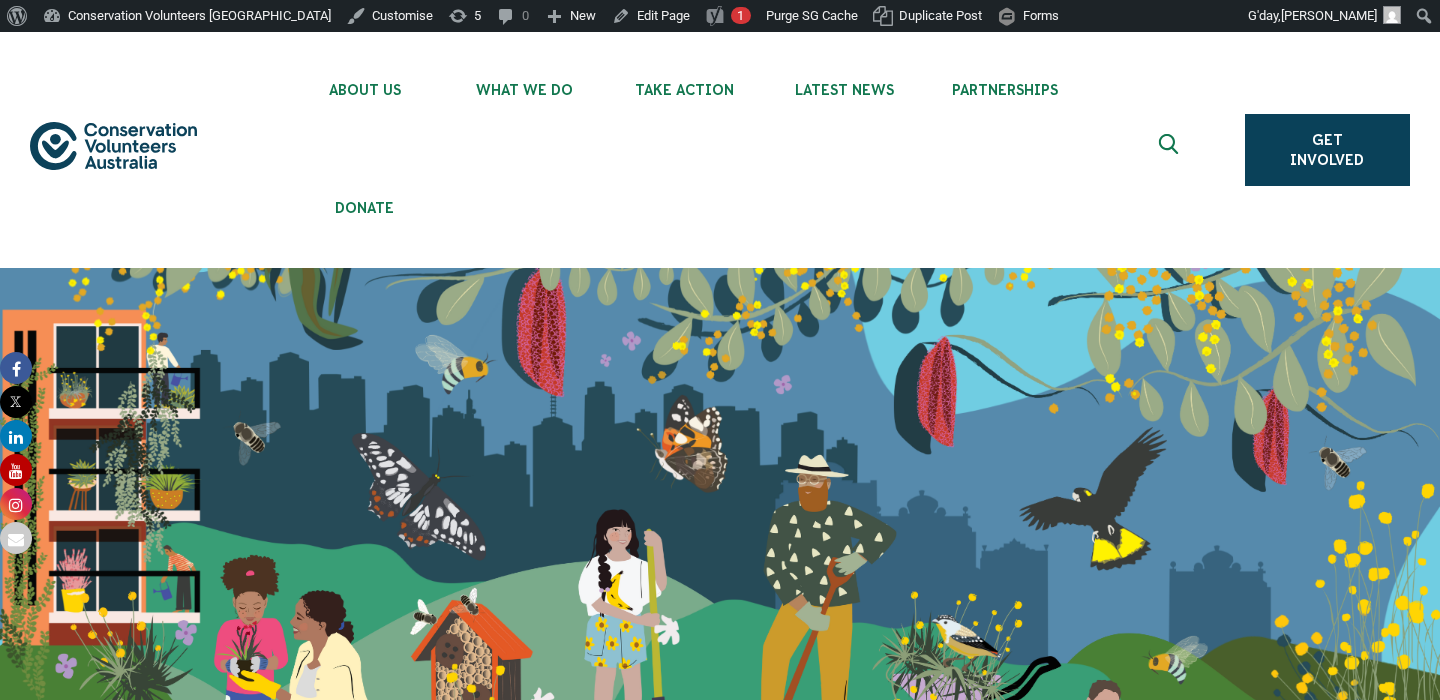 scroll, scrollTop: 0, scrollLeft: 0, axis: both 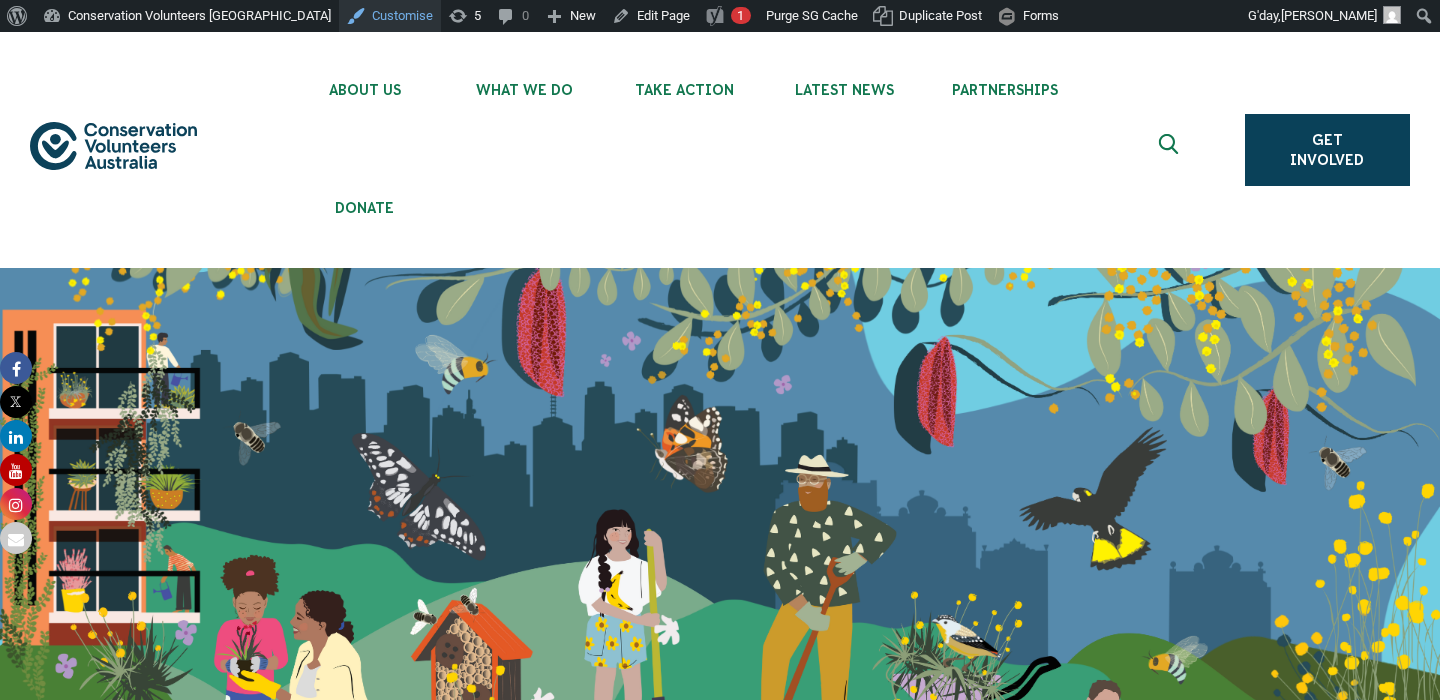click on "Customise" at bounding box center [390, 16] 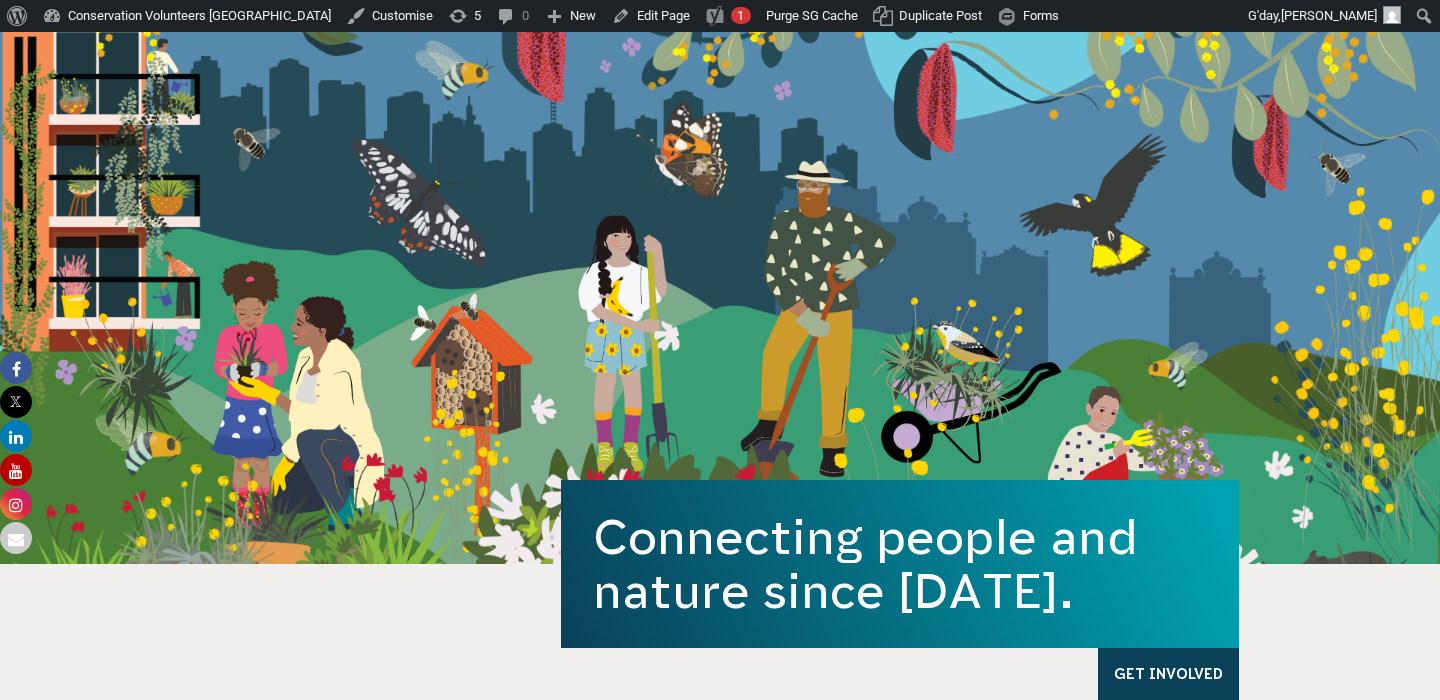 scroll, scrollTop: 0, scrollLeft: 0, axis: both 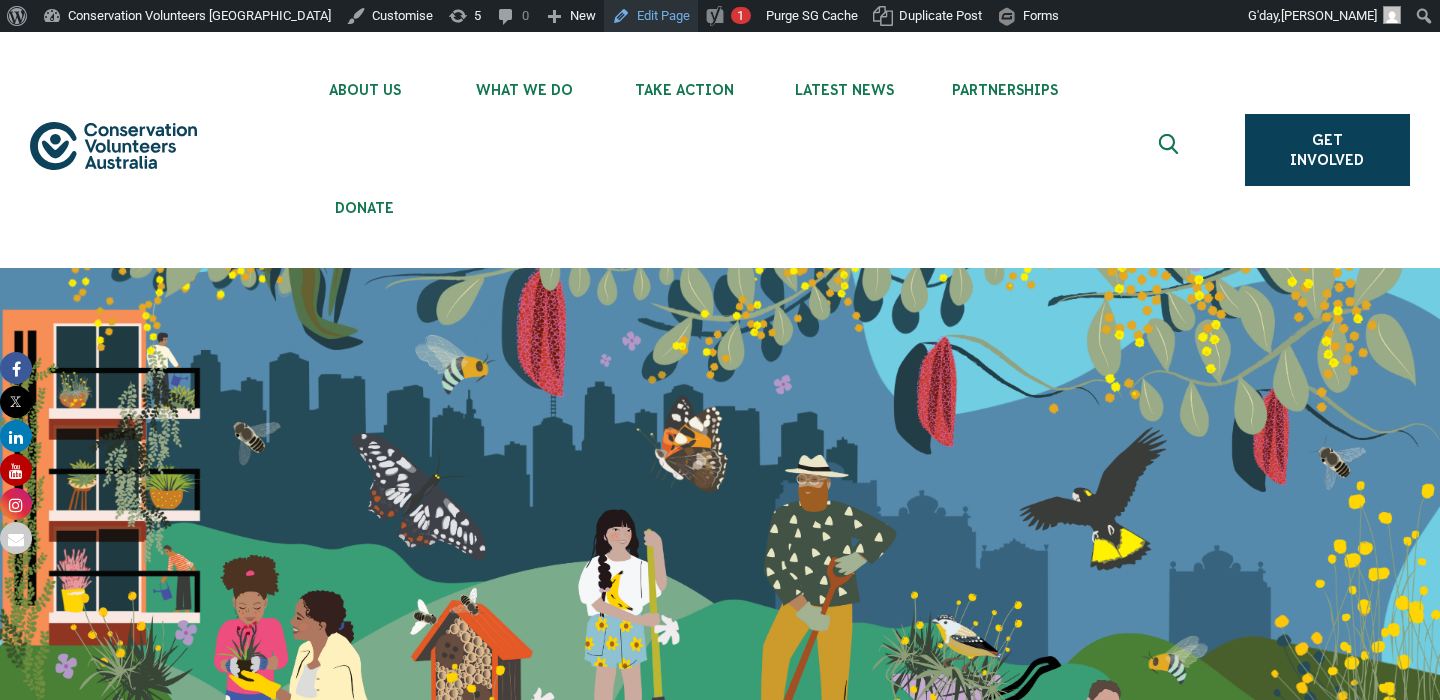 click on "Edit Page" at bounding box center [651, 16] 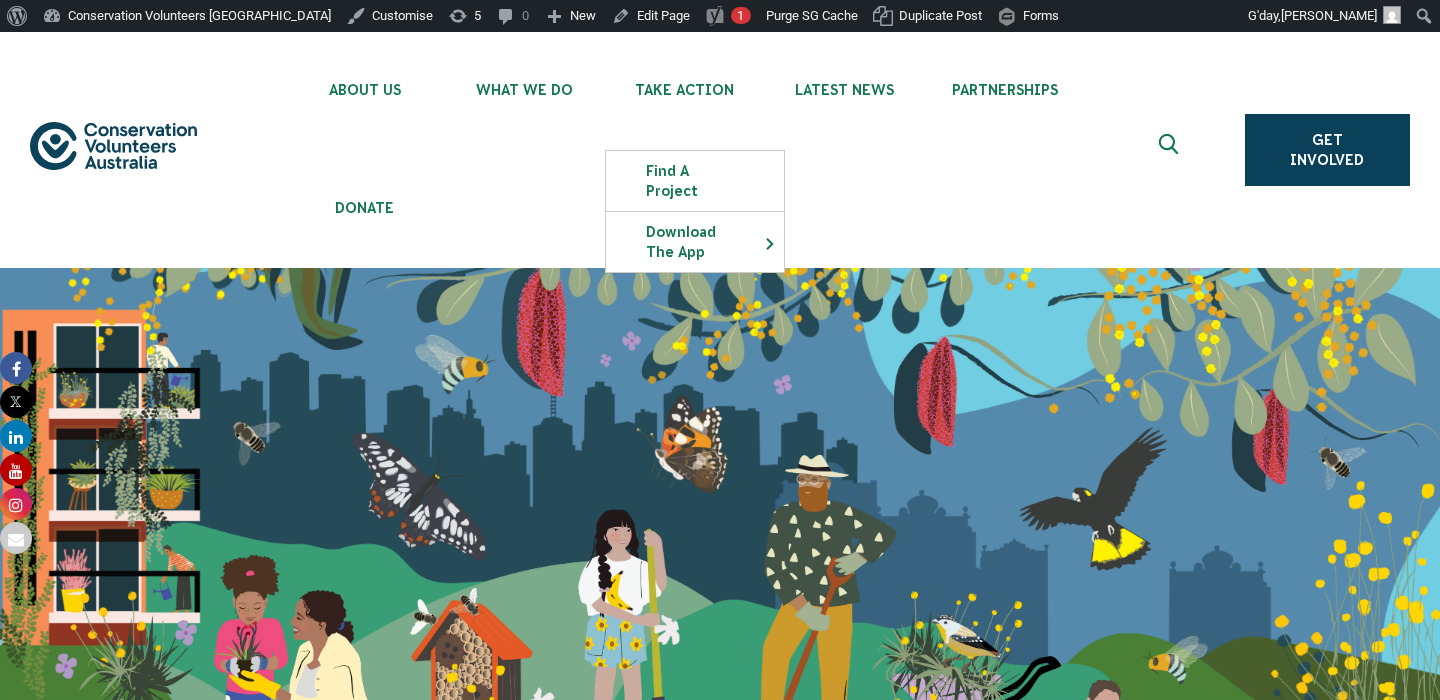 scroll, scrollTop: 0, scrollLeft: 0, axis: both 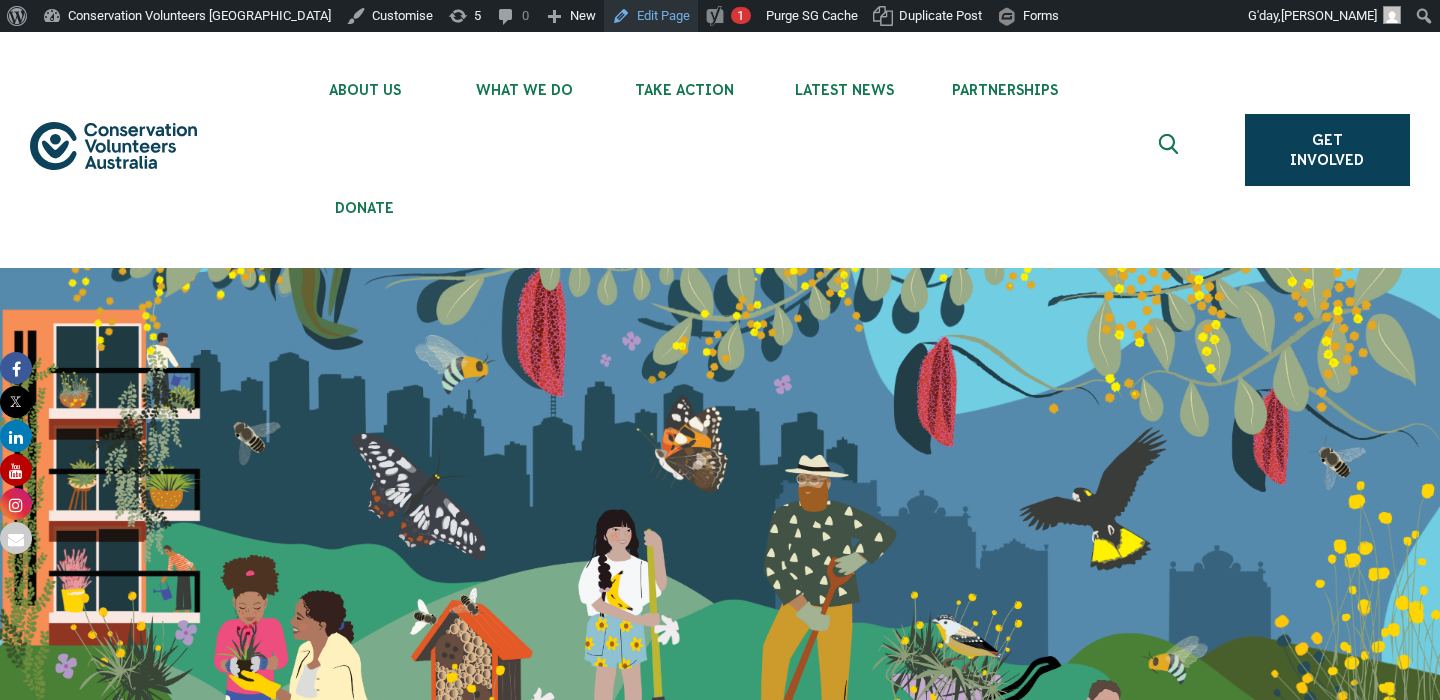 click on "Edit Page" at bounding box center [651, 16] 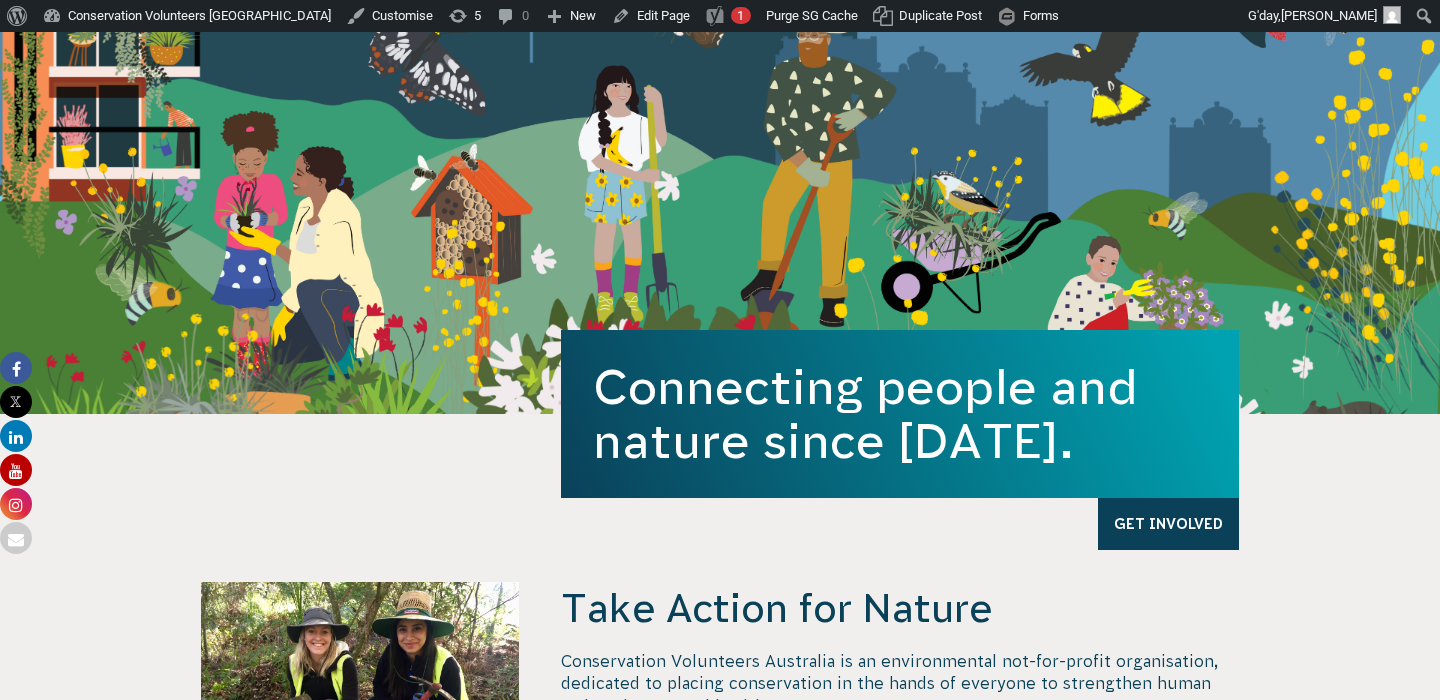 scroll, scrollTop: 443, scrollLeft: 0, axis: vertical 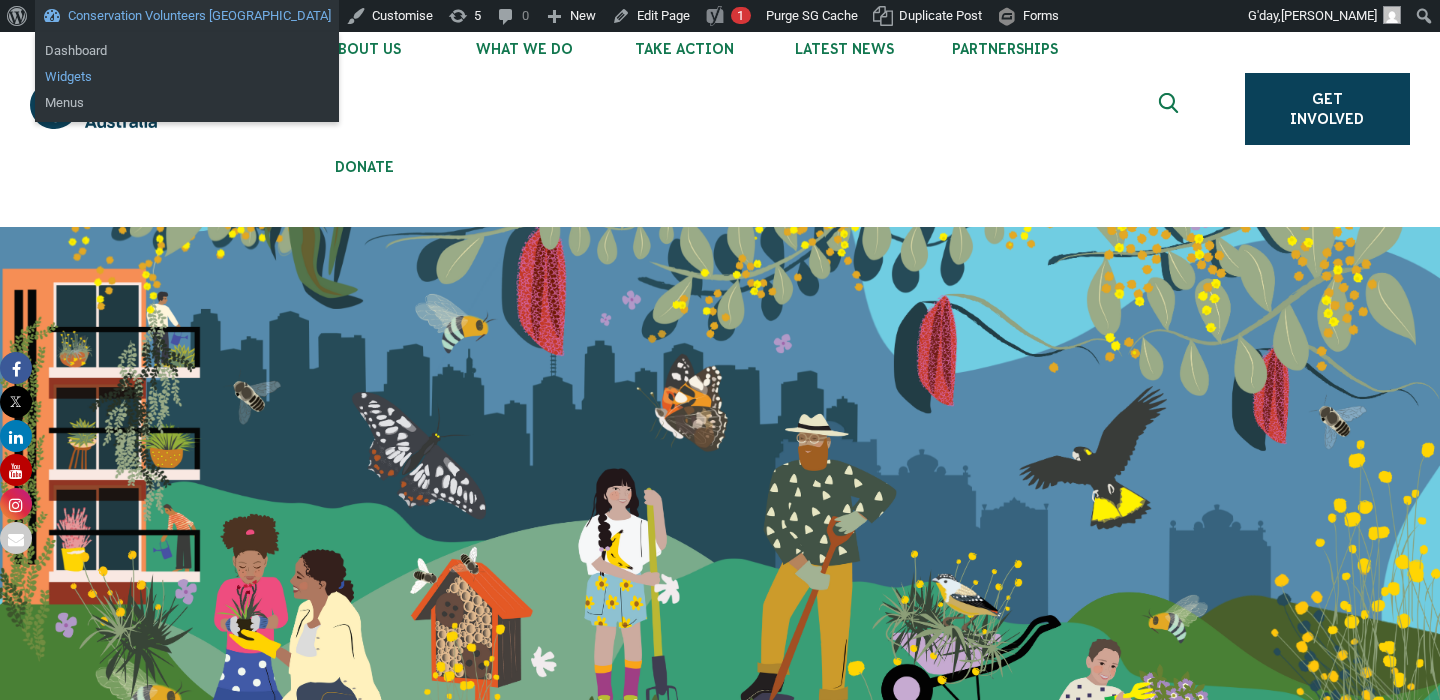 click on "Widgets" at bounding box center (187, 77) 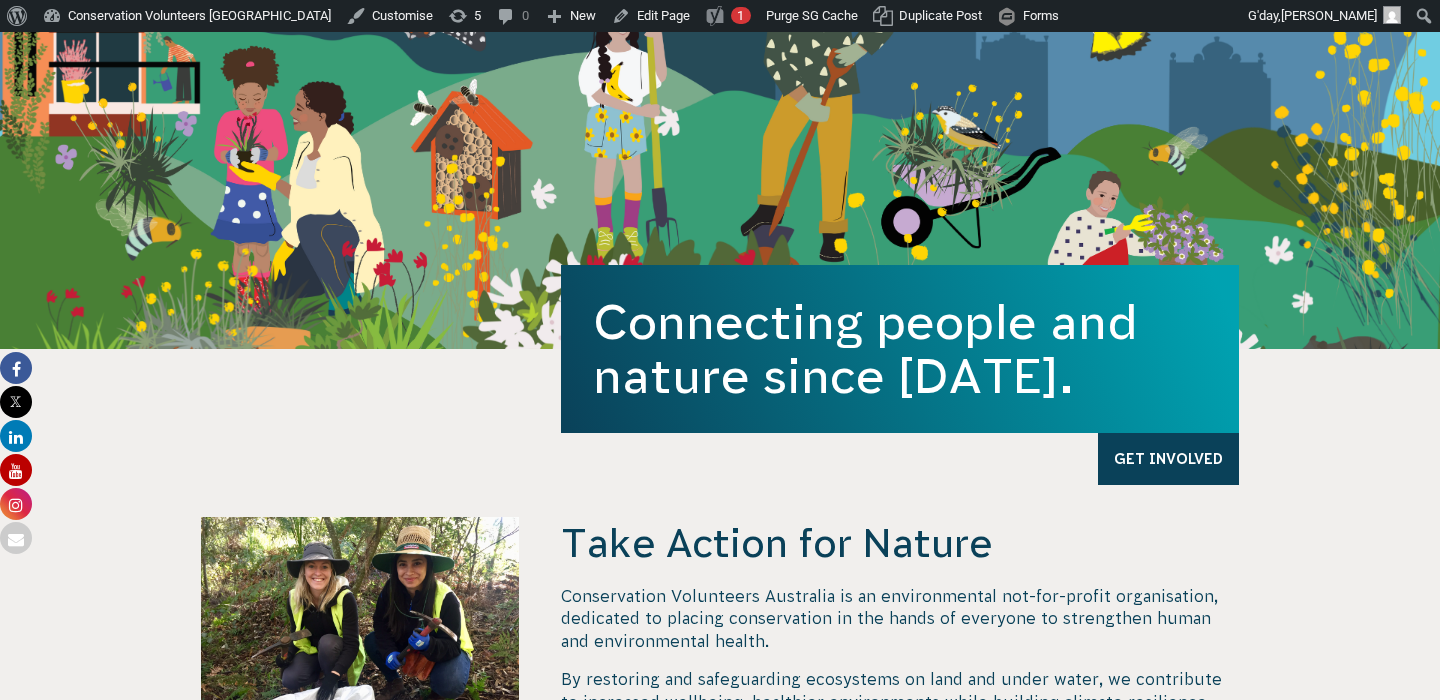 scroll, scrollTop: 0, scrollLeft: 0, axis: both 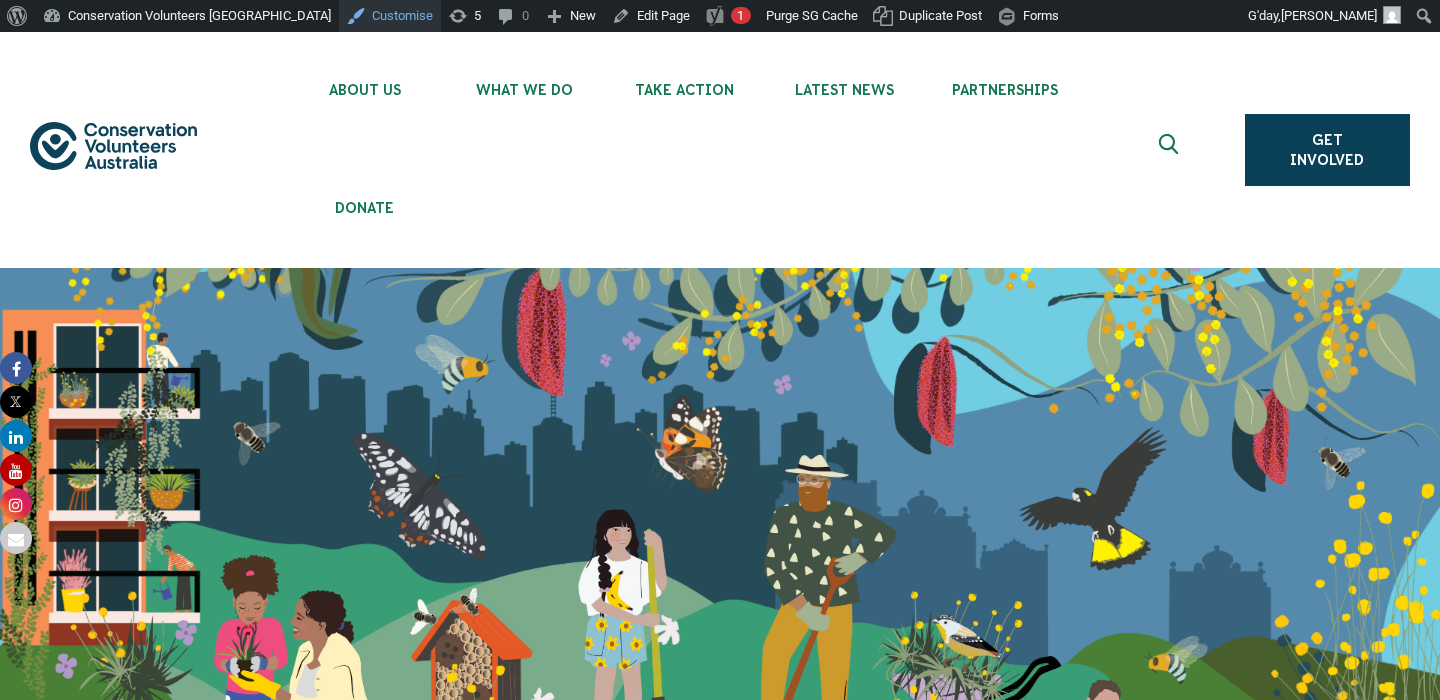 click on "Customise" at bounding box center [390, 16] 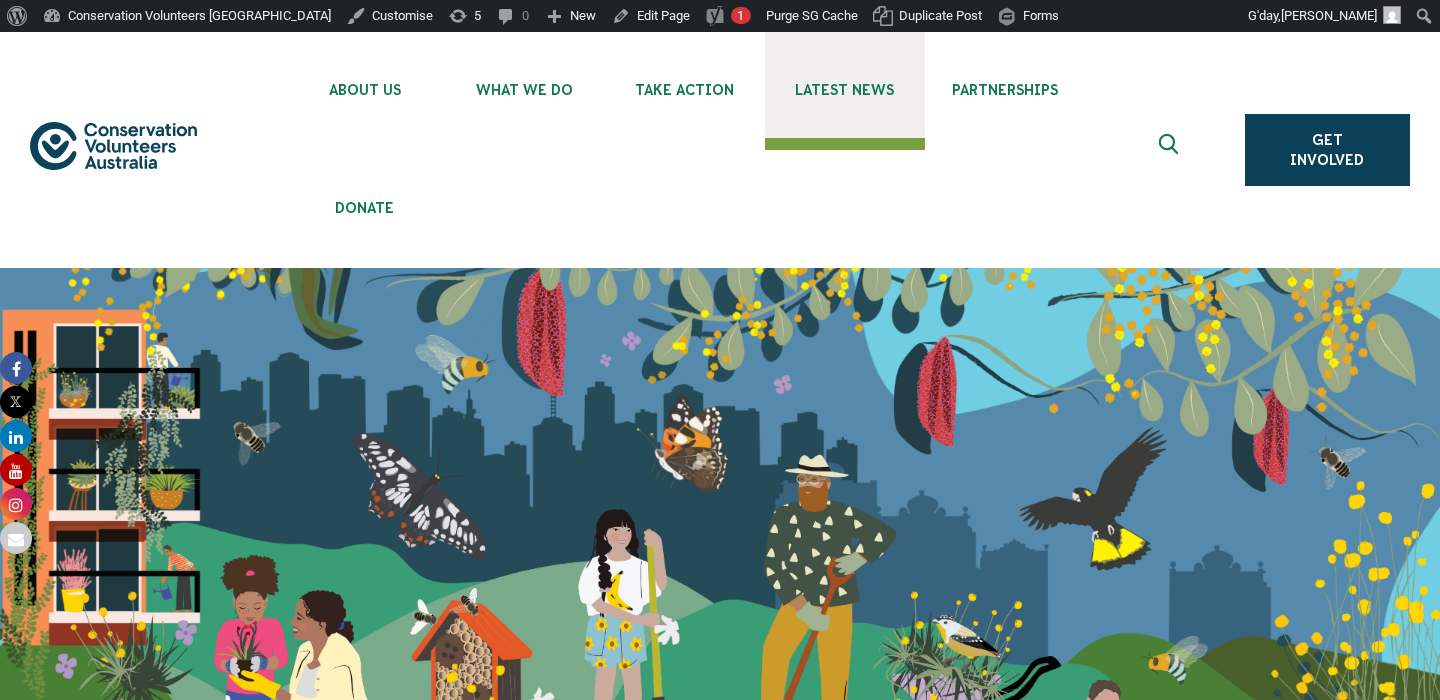 scroll, scrollTop: 0, scrollLeft: 0, axis: both 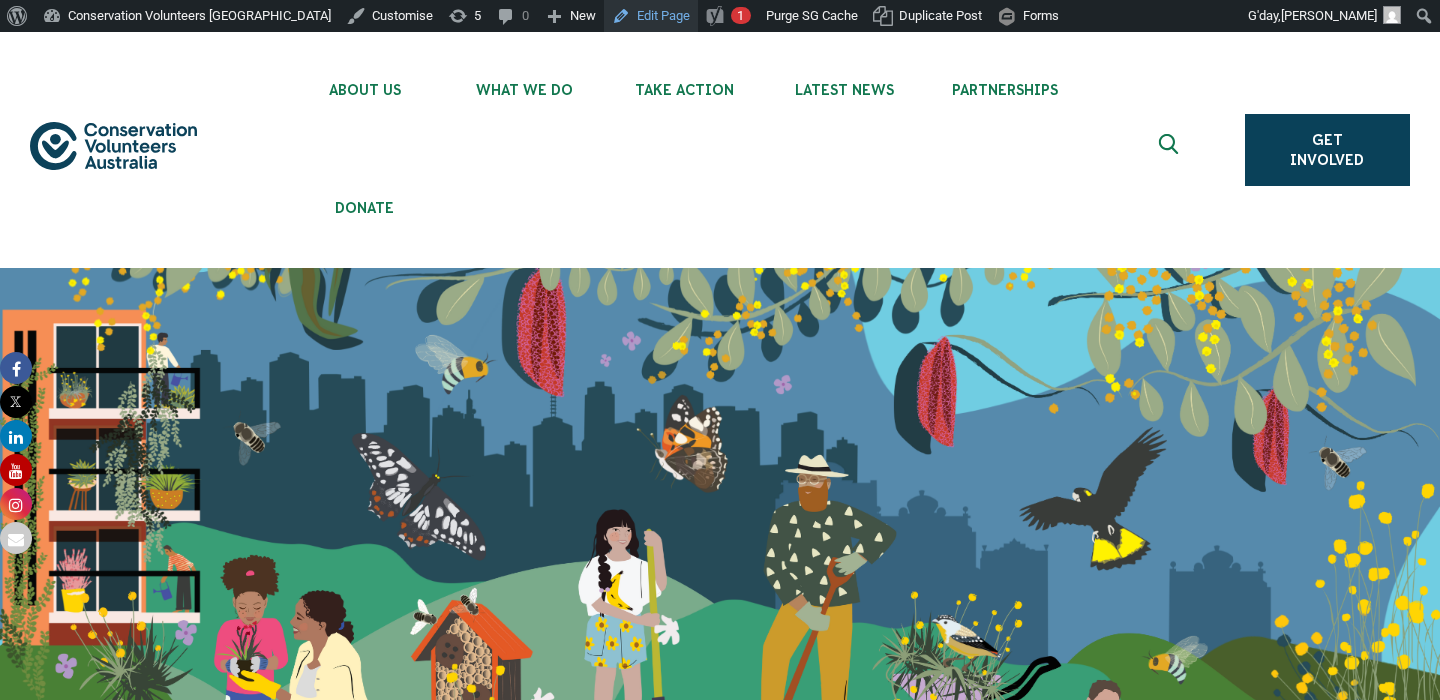 click on "Edit Page" at bounding box center (651, 16) 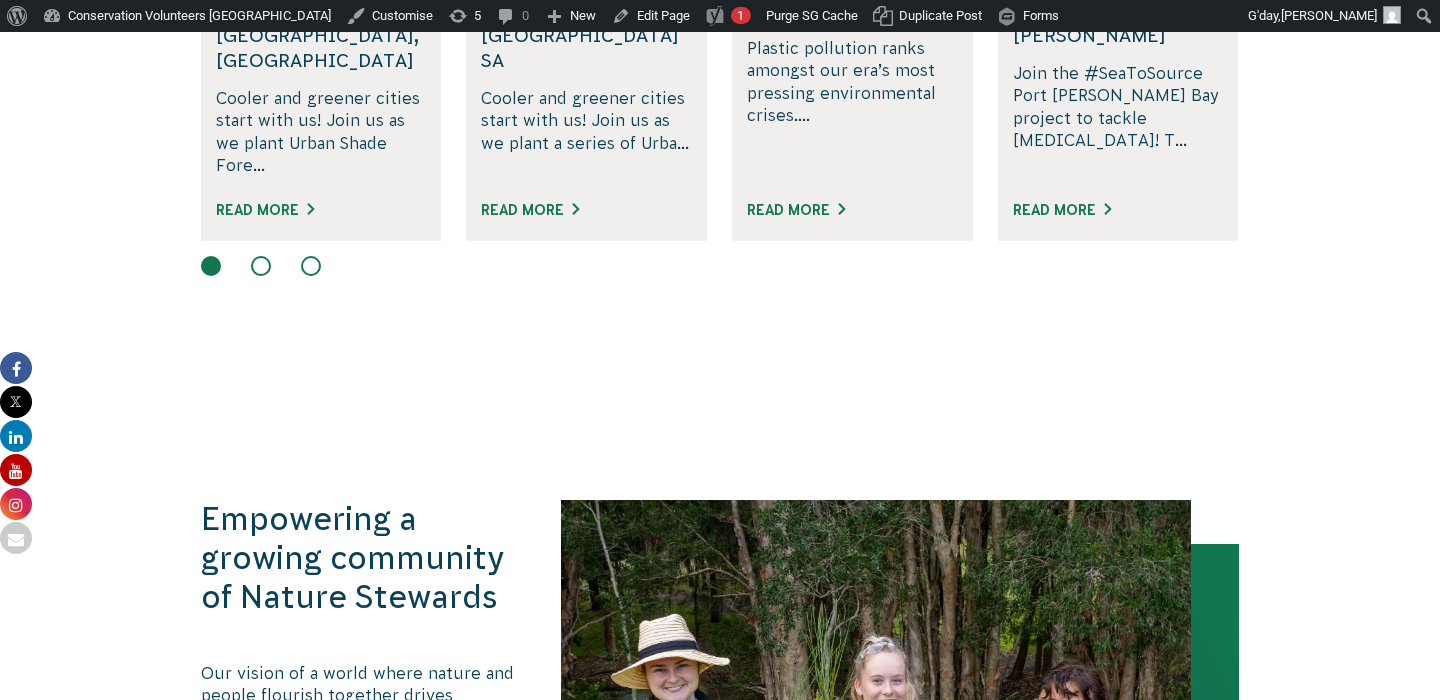 scroll, scrollTop: 2164, scrollLeft: 0, axis: vertical 